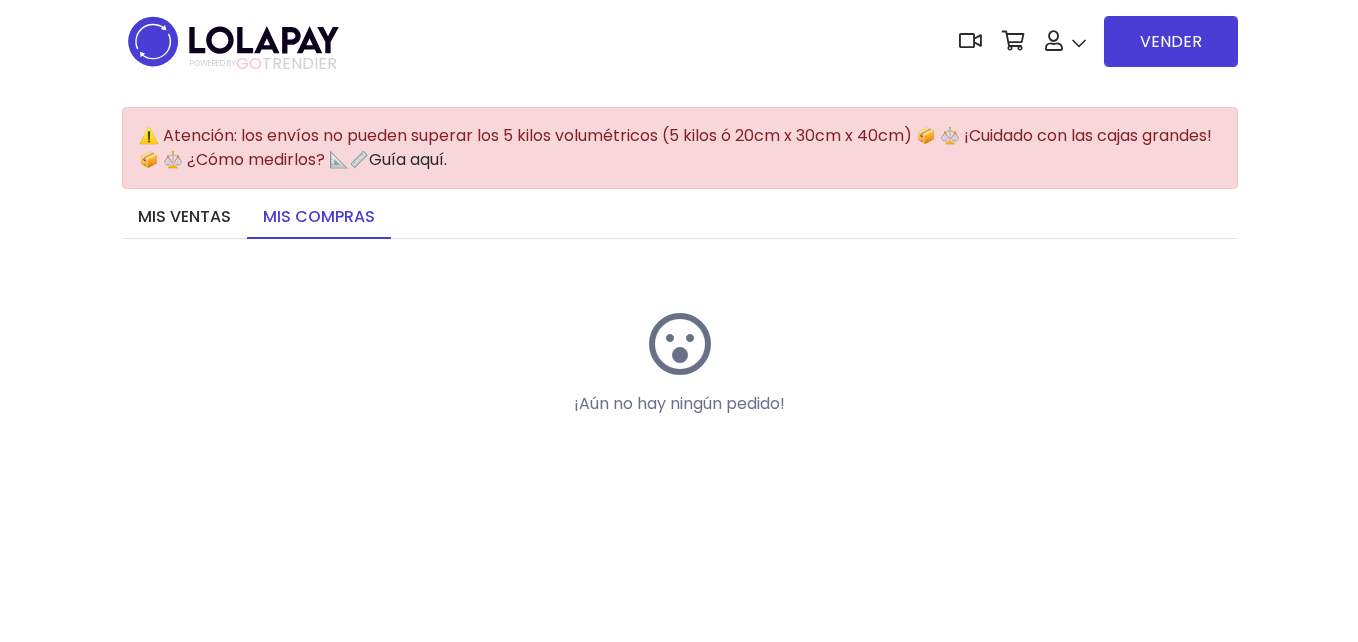 scroll, scrollTop: 0, scrollLeft: 0, axis: both 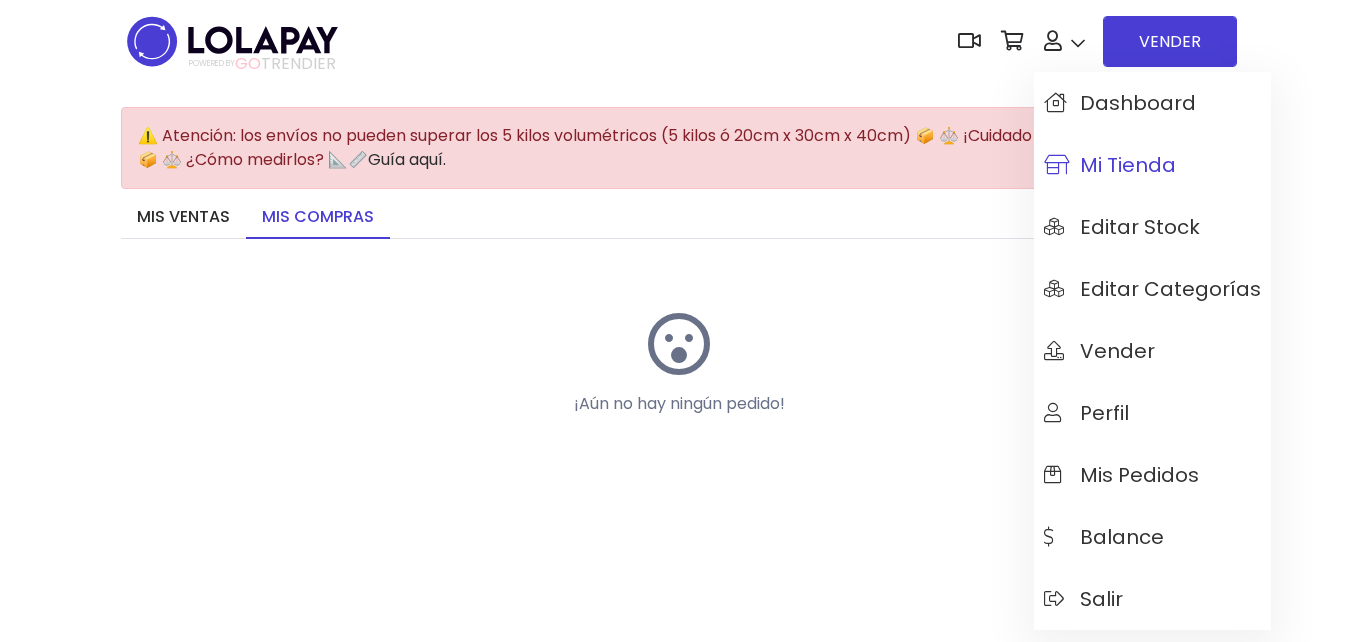 click on "Mi tienda" at bounding box center [1110, 165] 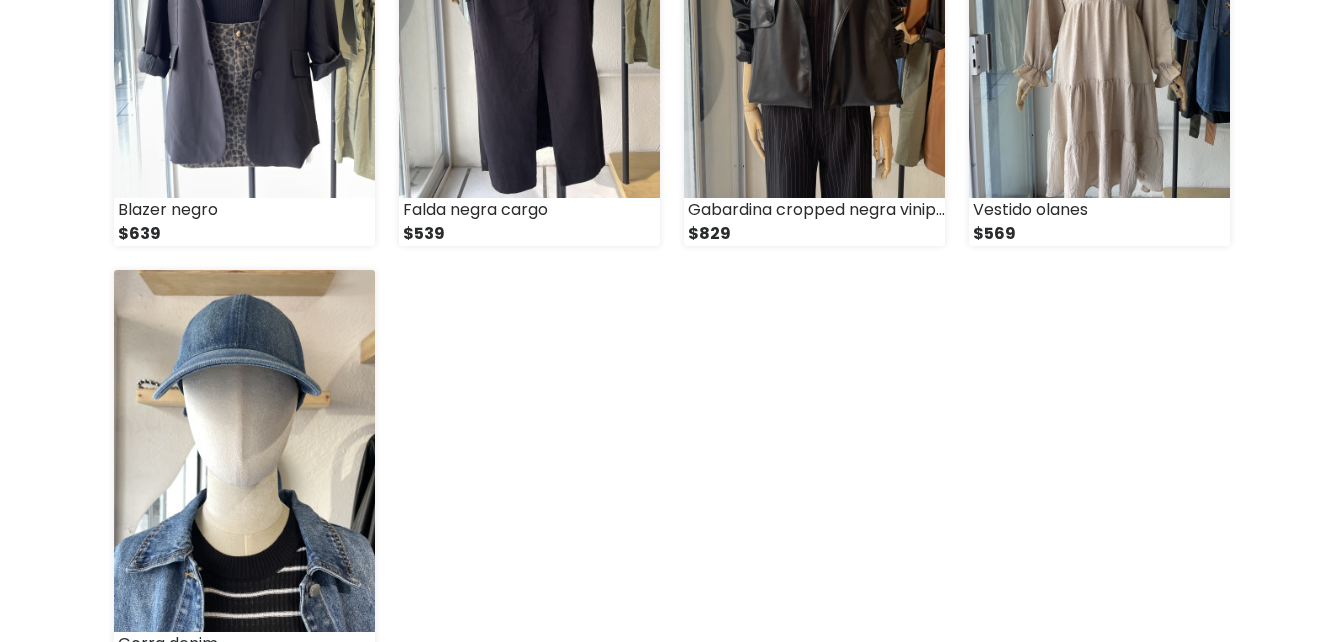 scroll, scrollTop: 2800, scrollLeft: 0, axis: vertical 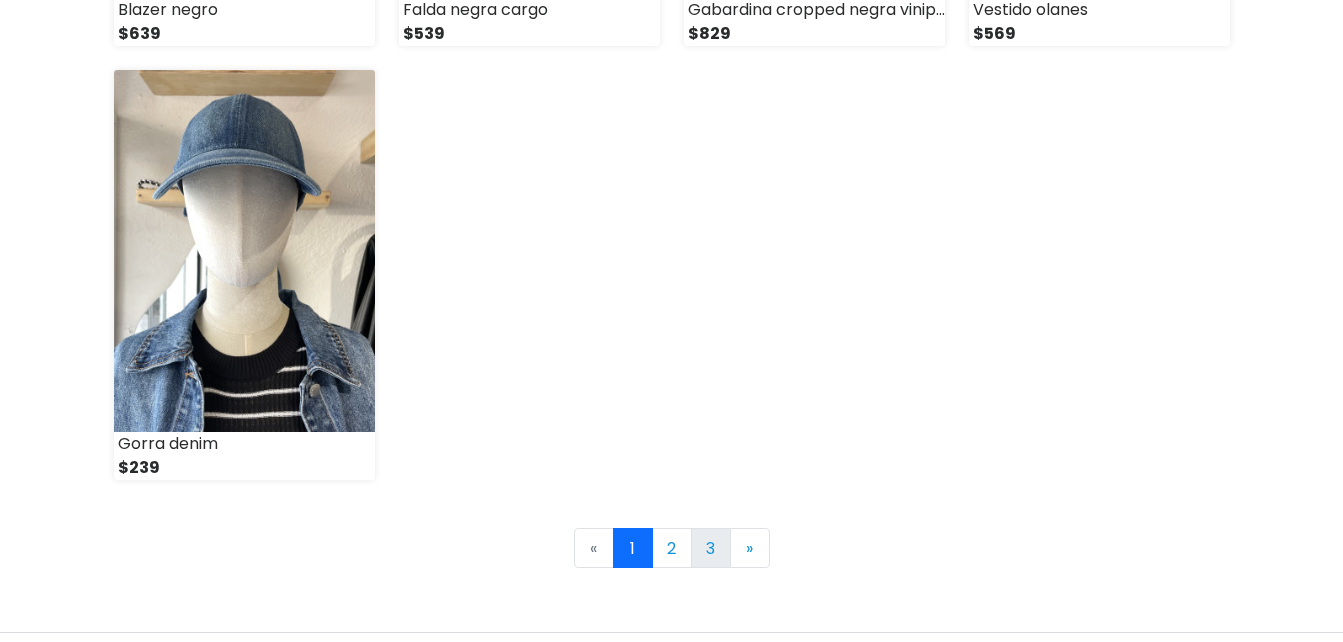 click on "3" at bounding box center [711, 548] 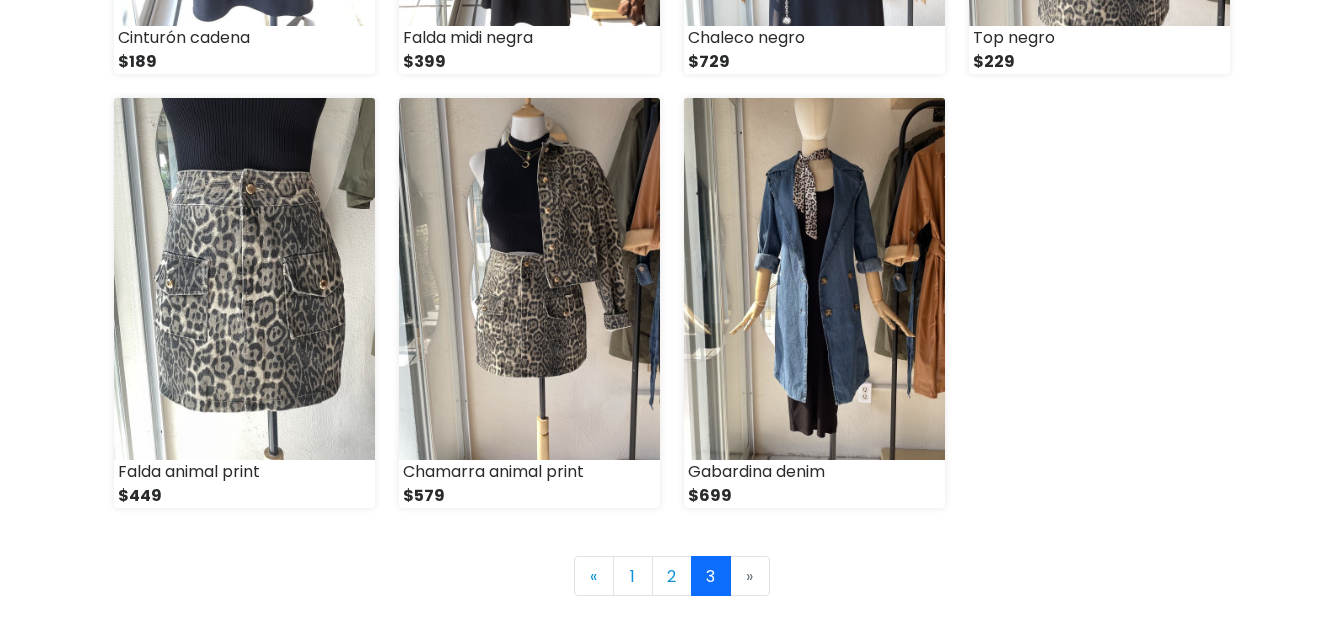 scroll, scrollTop: 1500, scrollLeft: 0, axis: vertical 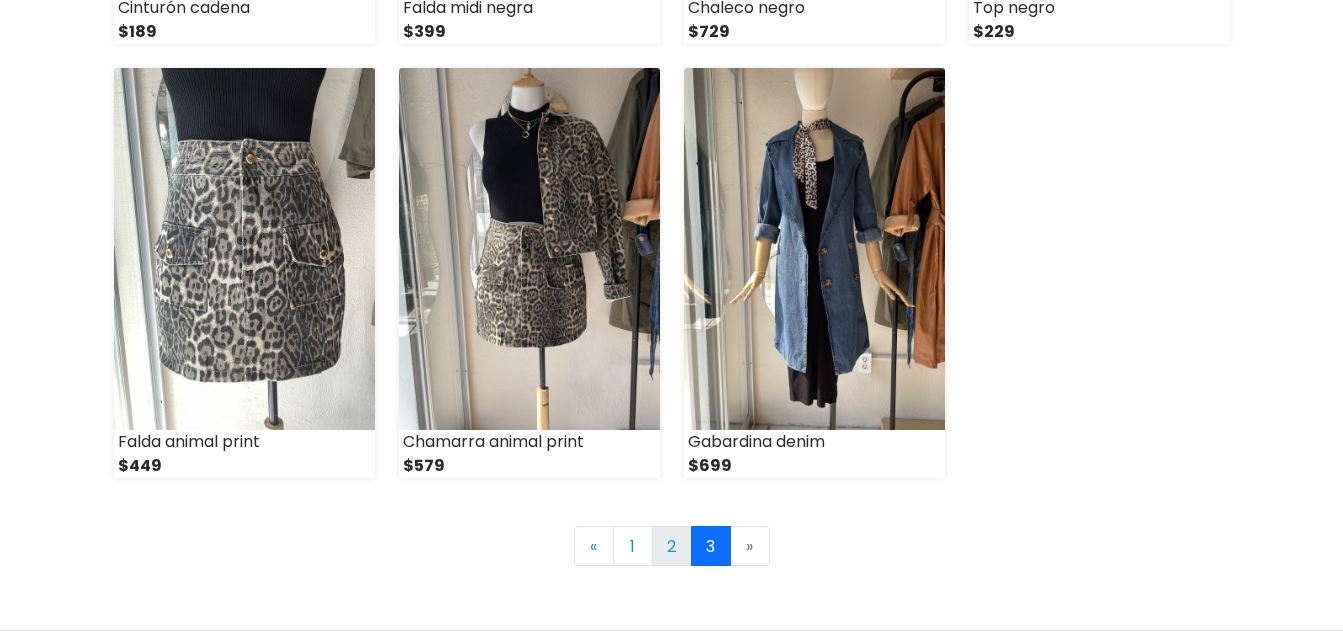 click on "2" at bounding box center [672, 546] 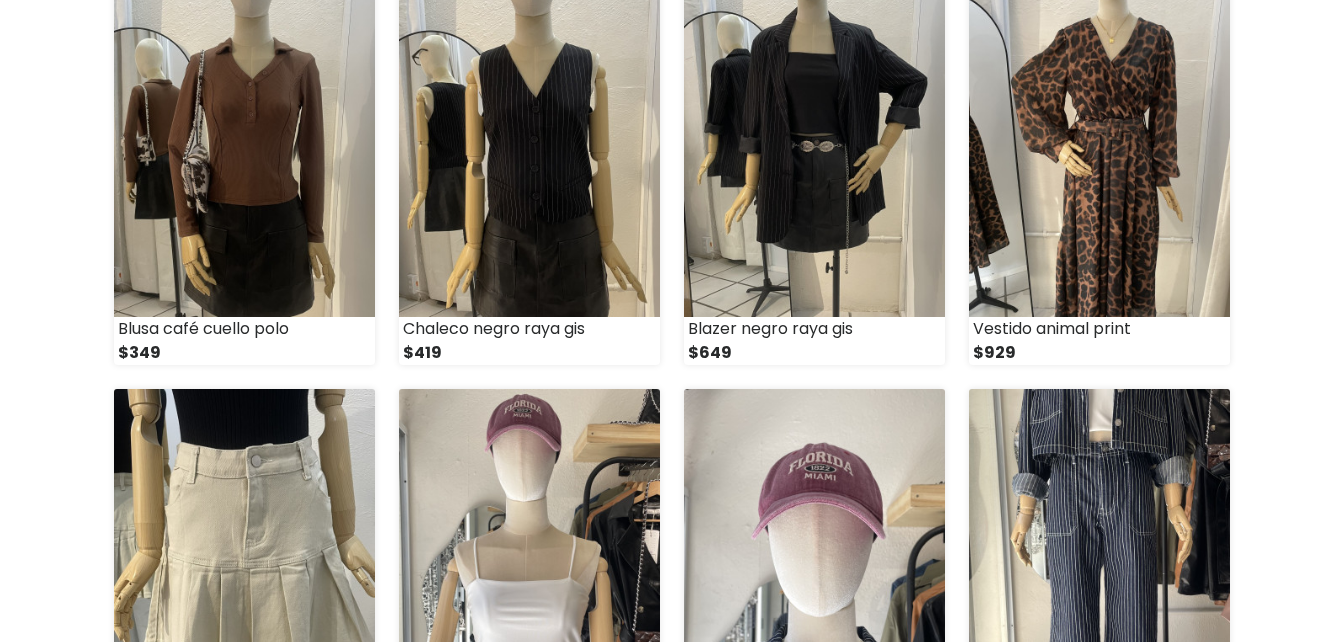 scroll, scrollTop: 1200, scrollLeft: 0, axis: vertical 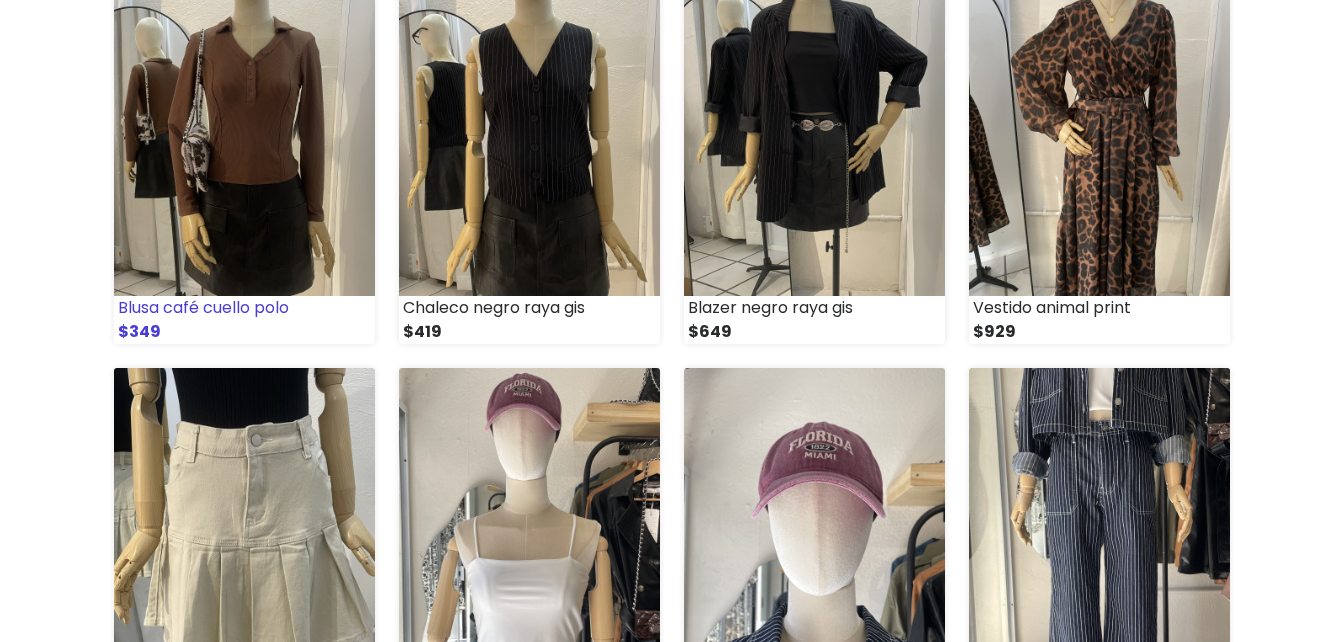 click at bounding box center (244, 115) 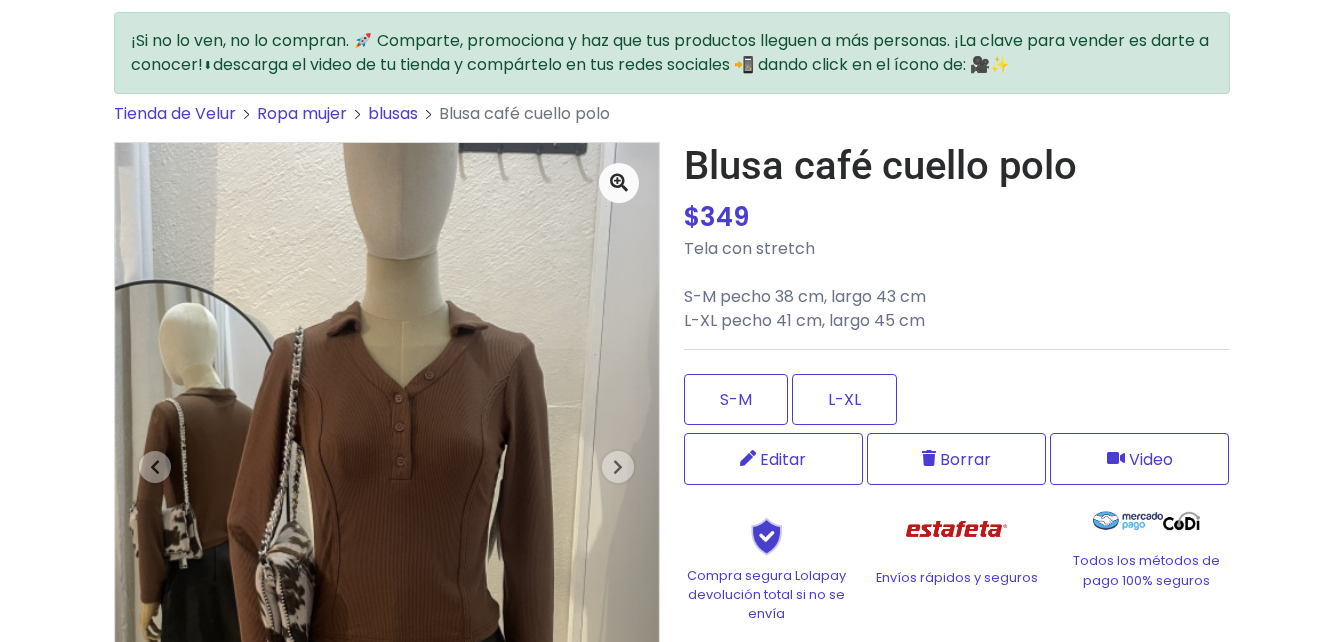 scroll, scrollTop: 200, scrollLeft: 0, axis: vertical 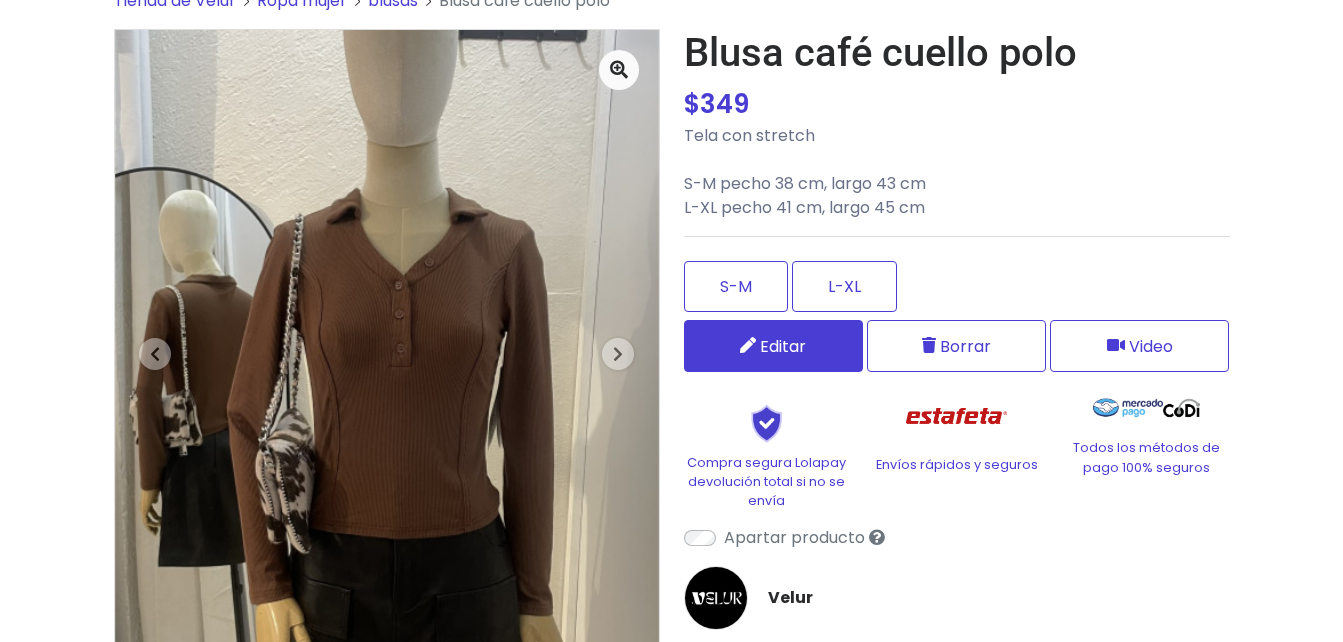 click on "Editar" at bounding box center (773, 346) 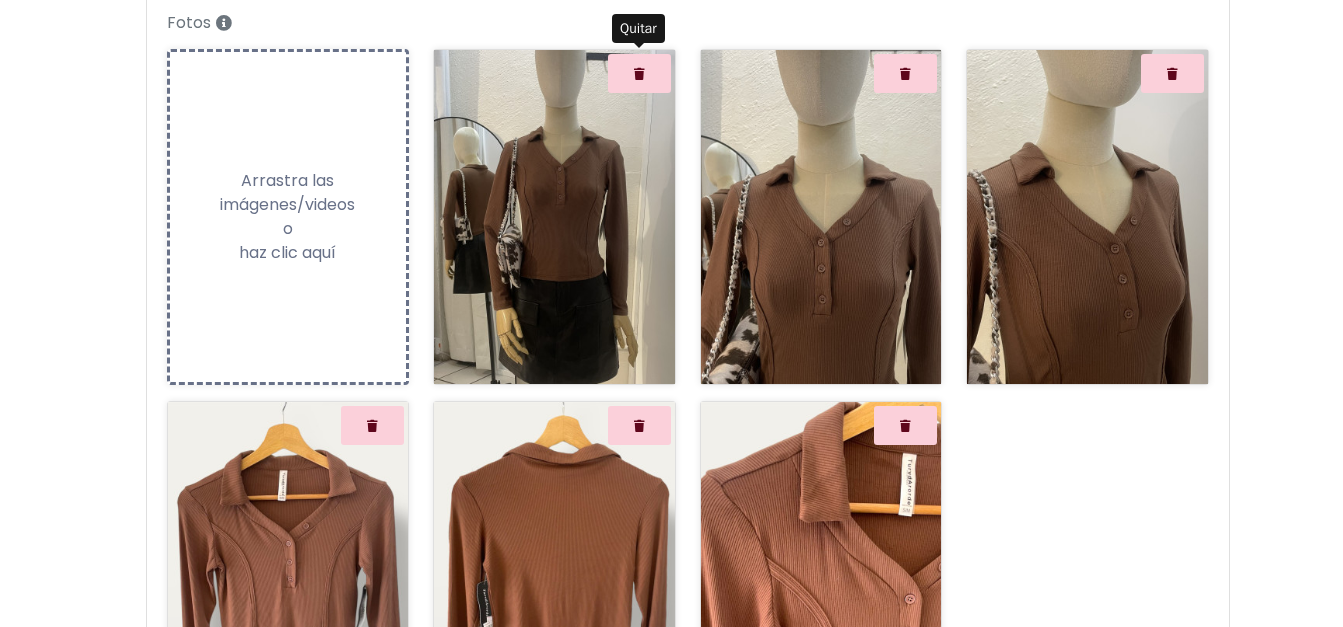 scroll, scrollTop: 300, scrollLeft: 0, axis: vertical 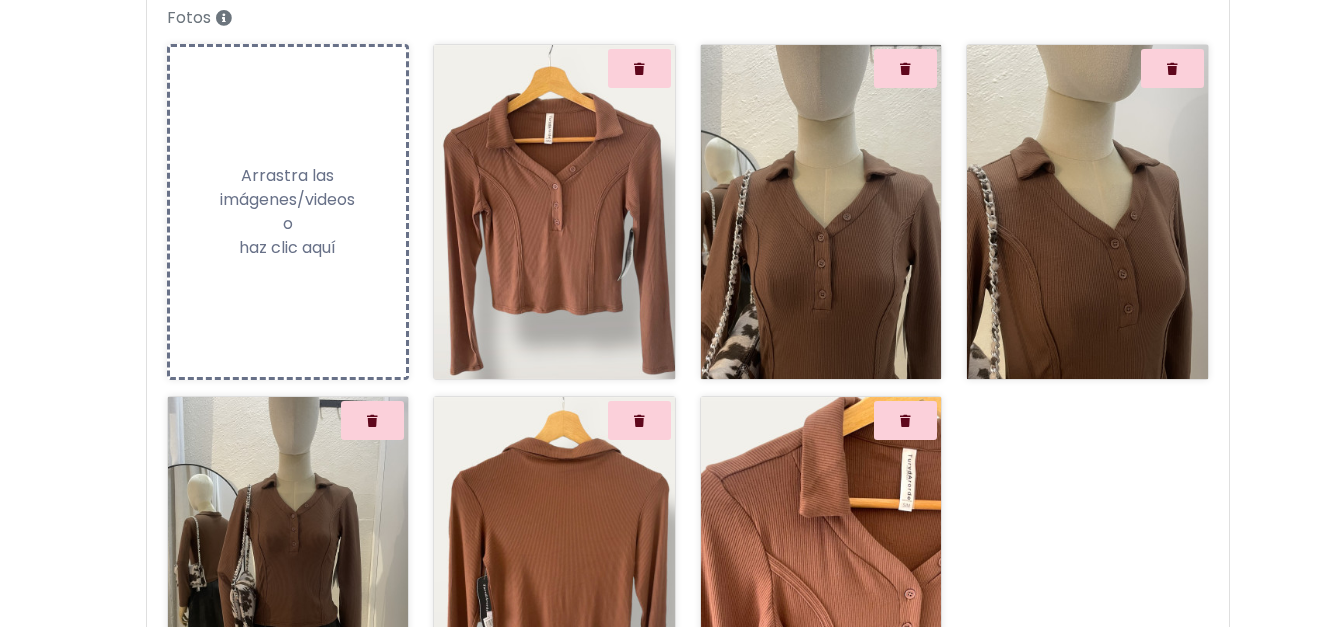 click at bounding box center [288, 564] 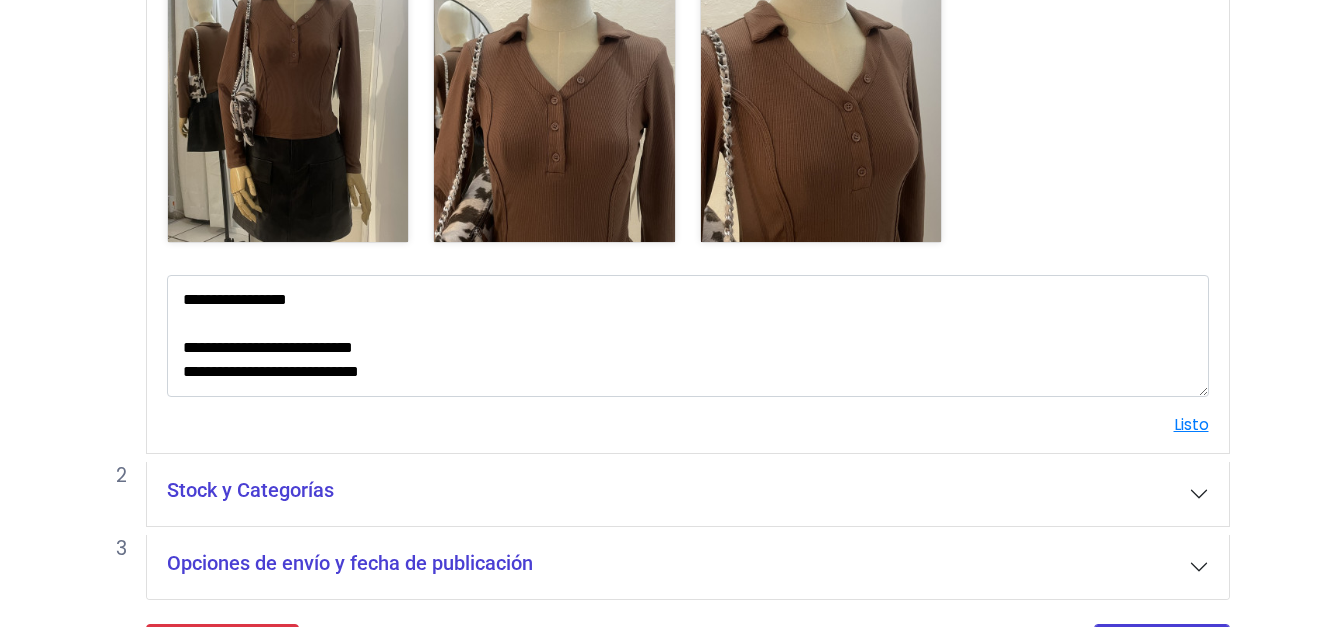 scroll, scrollTop: 854, scrollLeft: 0, axis: vertical 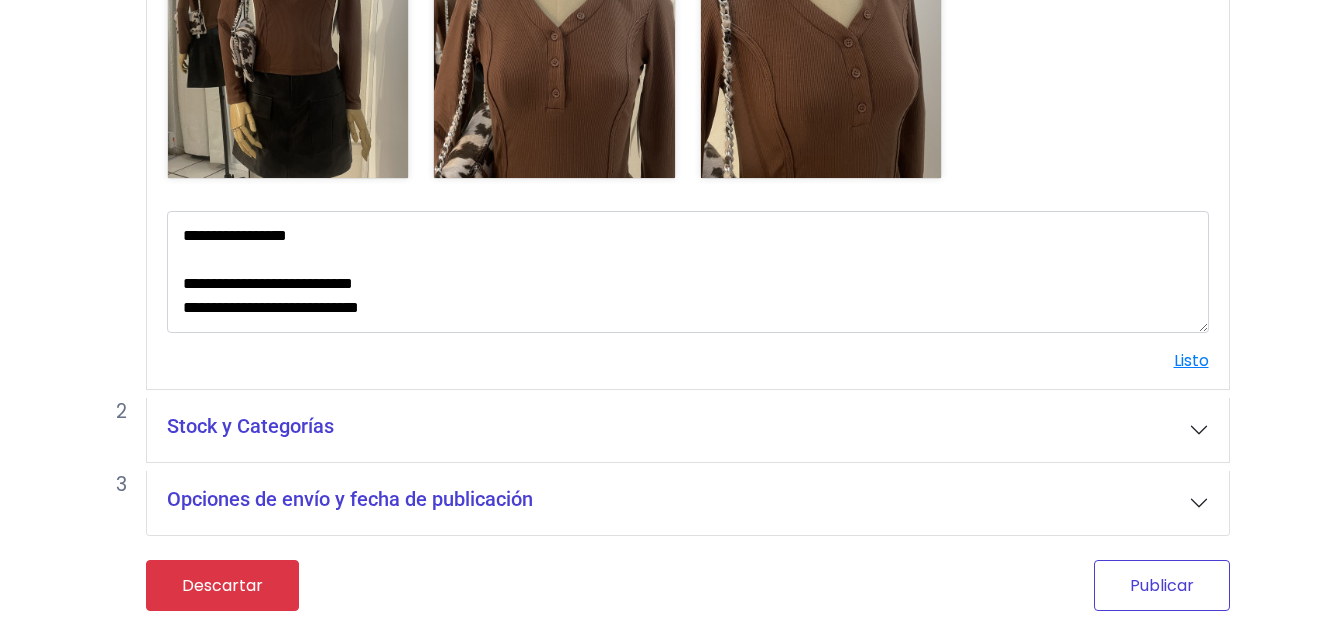 click on "Publicar" at bounding box center (1162, 585) 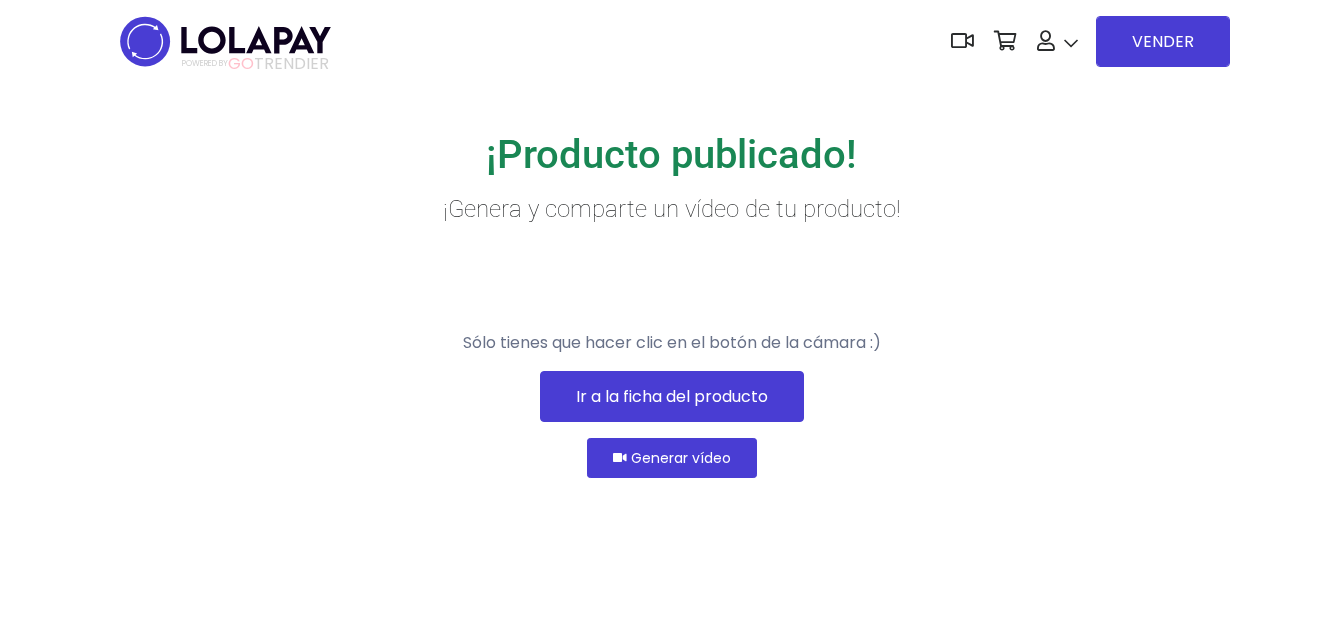 scroll, scrollTop: 0, scrollLeft: 0, axis: both 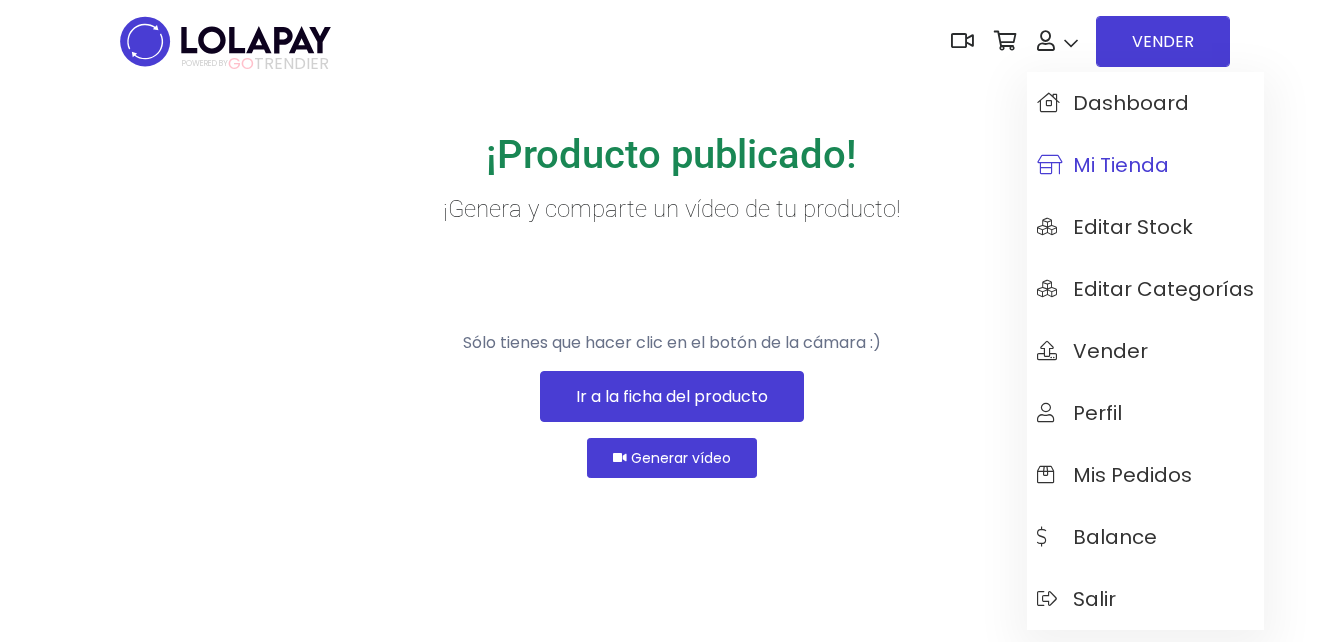click on "Mi tienda" at bounding box center (1103, 165) 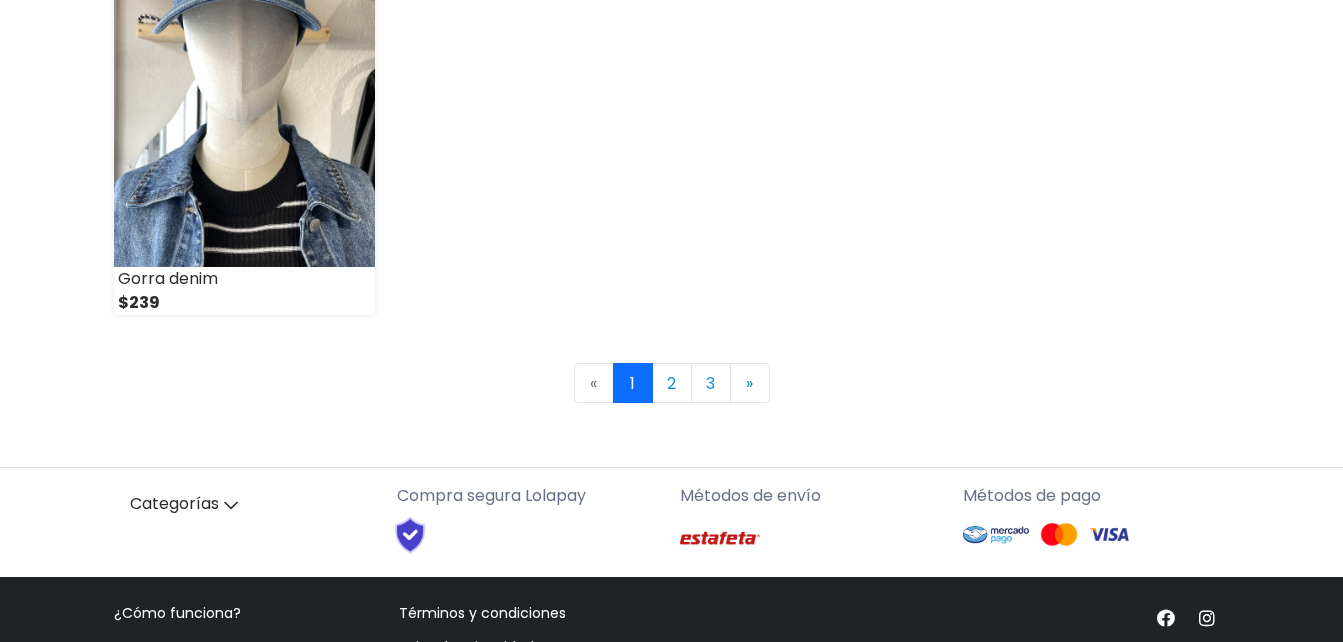 scroll, scrollTop: 3072, scrollLeft: 0, axis: vertical 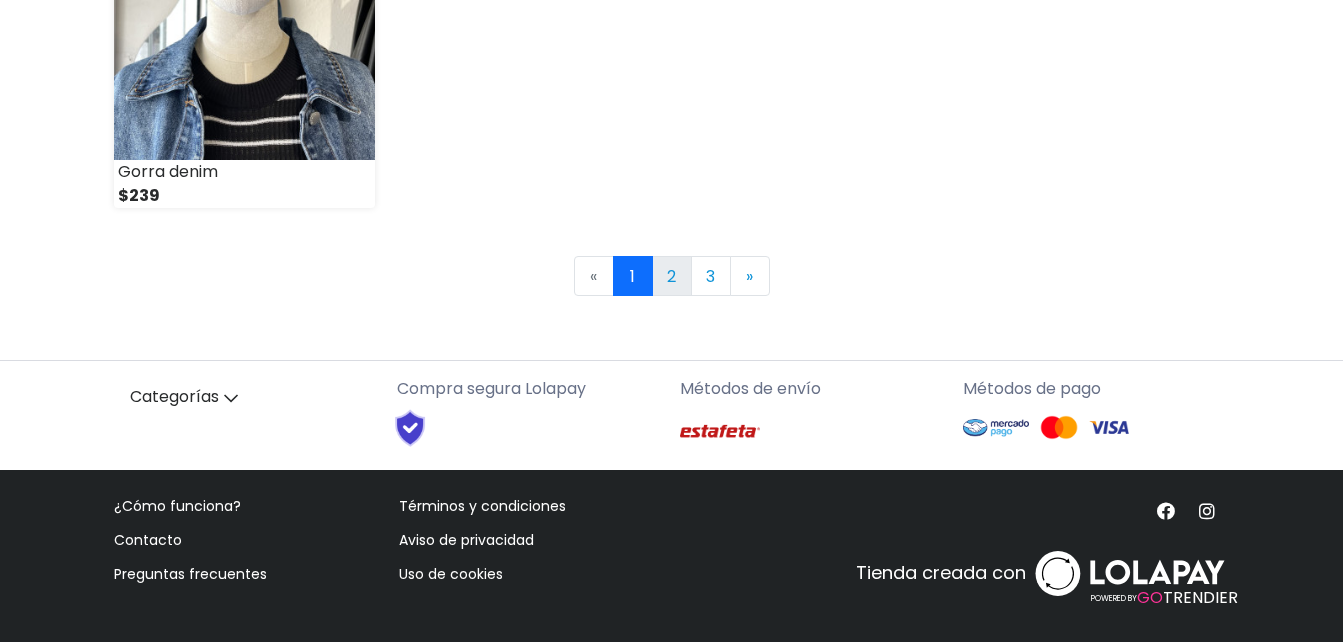 click on "2" at bounding box center (672, 276) 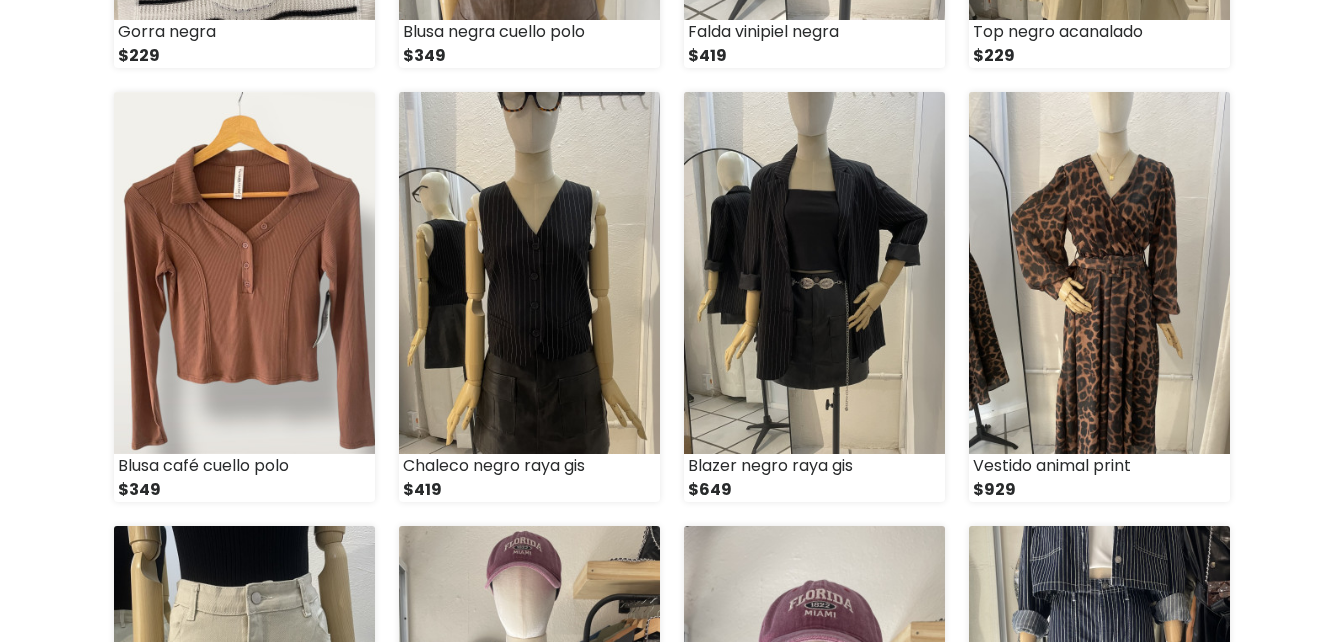 scroll, scrollTop: 1100, scrollLeft: 0, axis: vertical 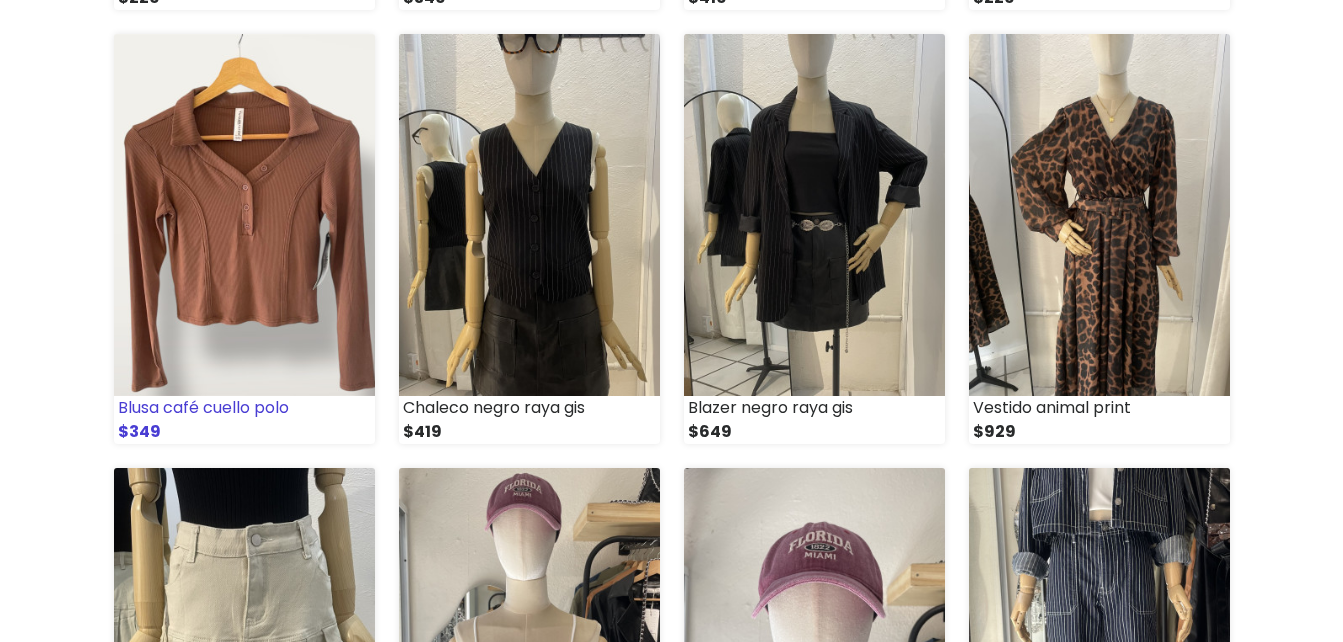 click at bounding box center [244, 215] 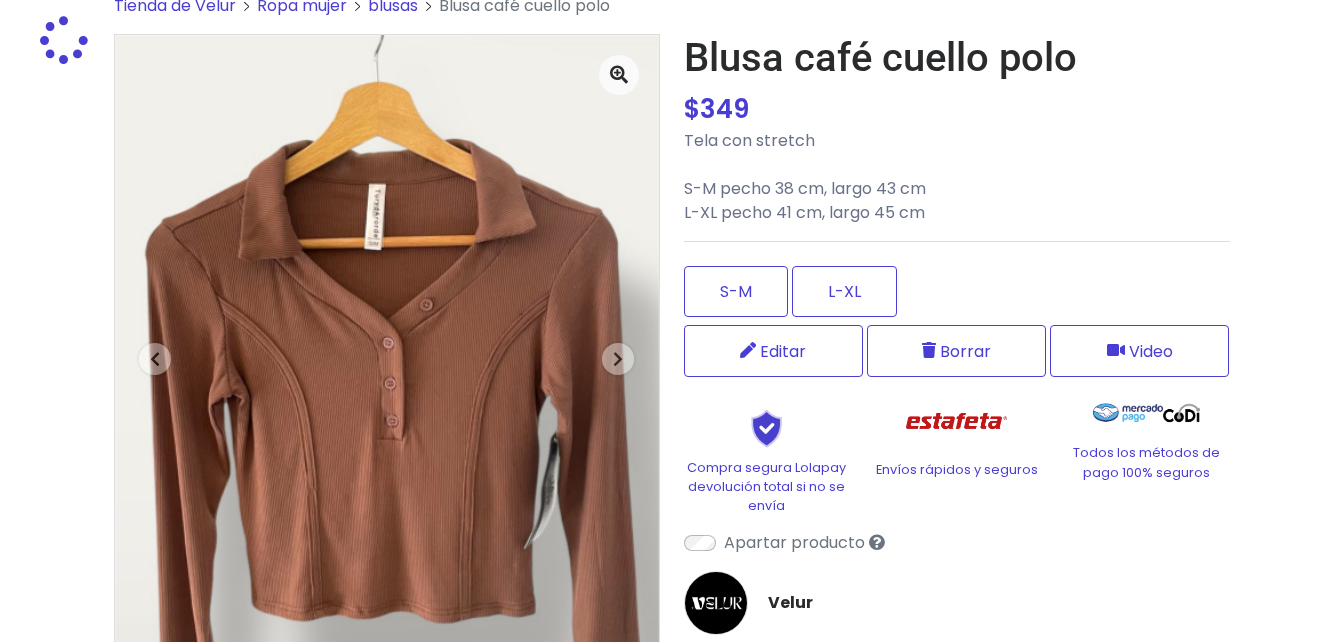 scroll, scrollTop: 200, scrollLeft: 0, axis: vertical 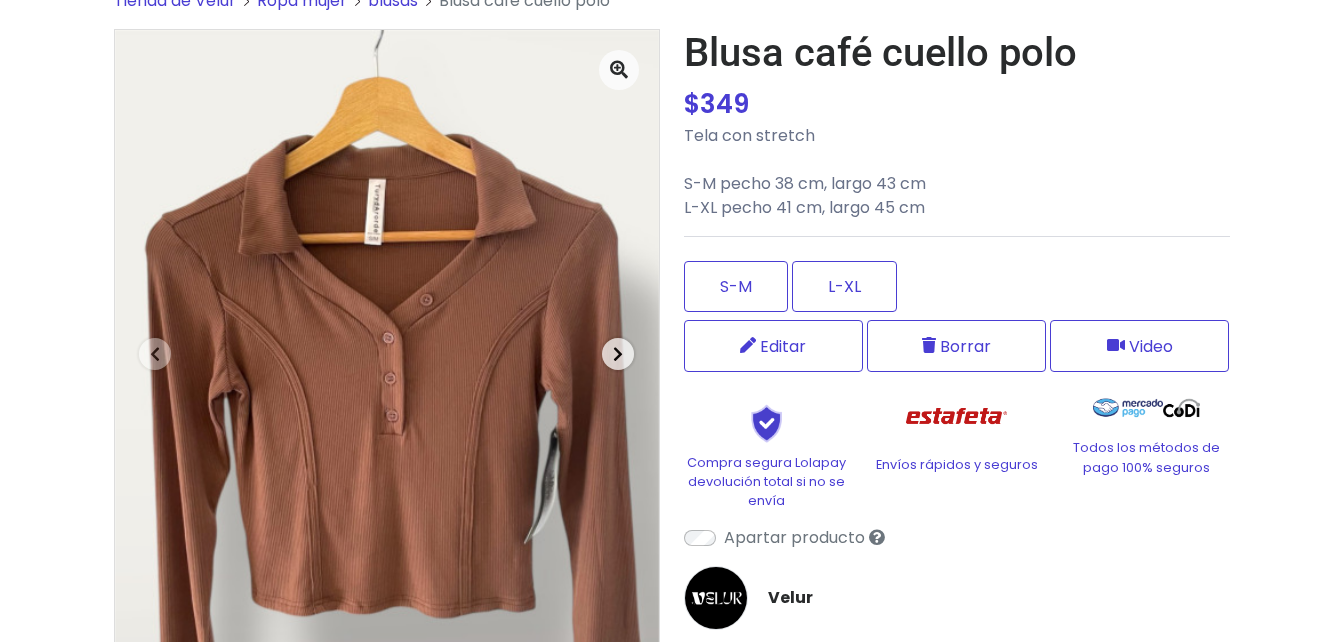 click at bounding box center (618, 354) 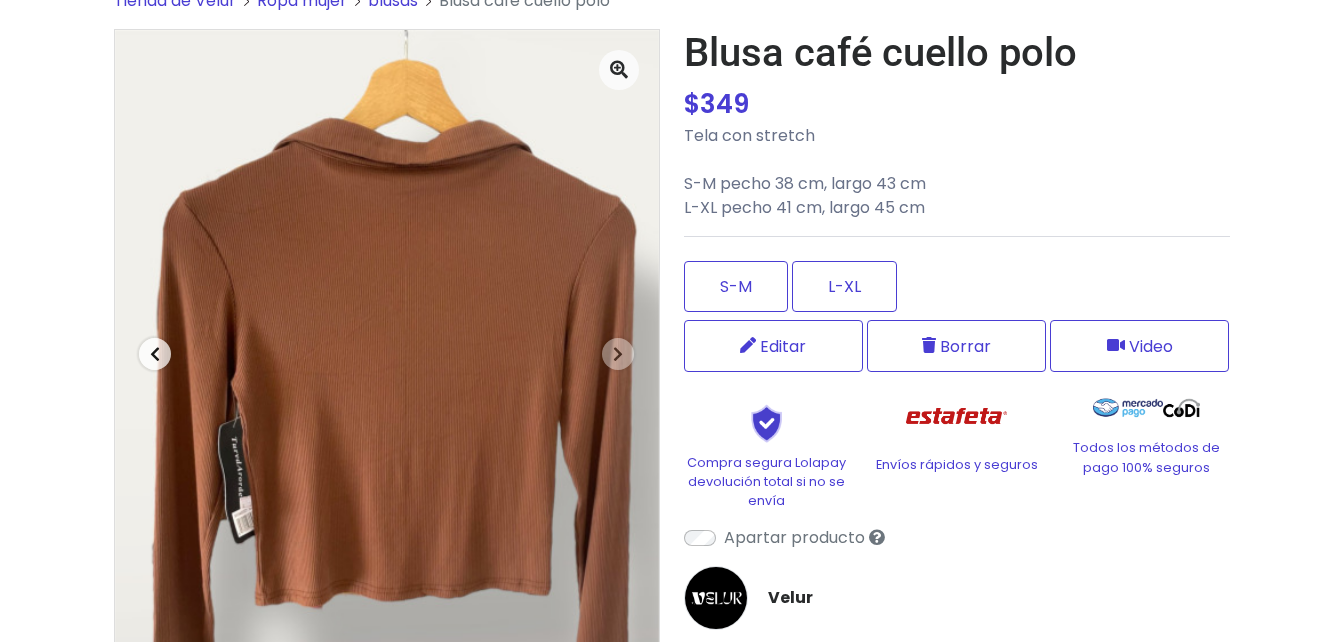 click on "Previous" at bounding box center [156, 353] 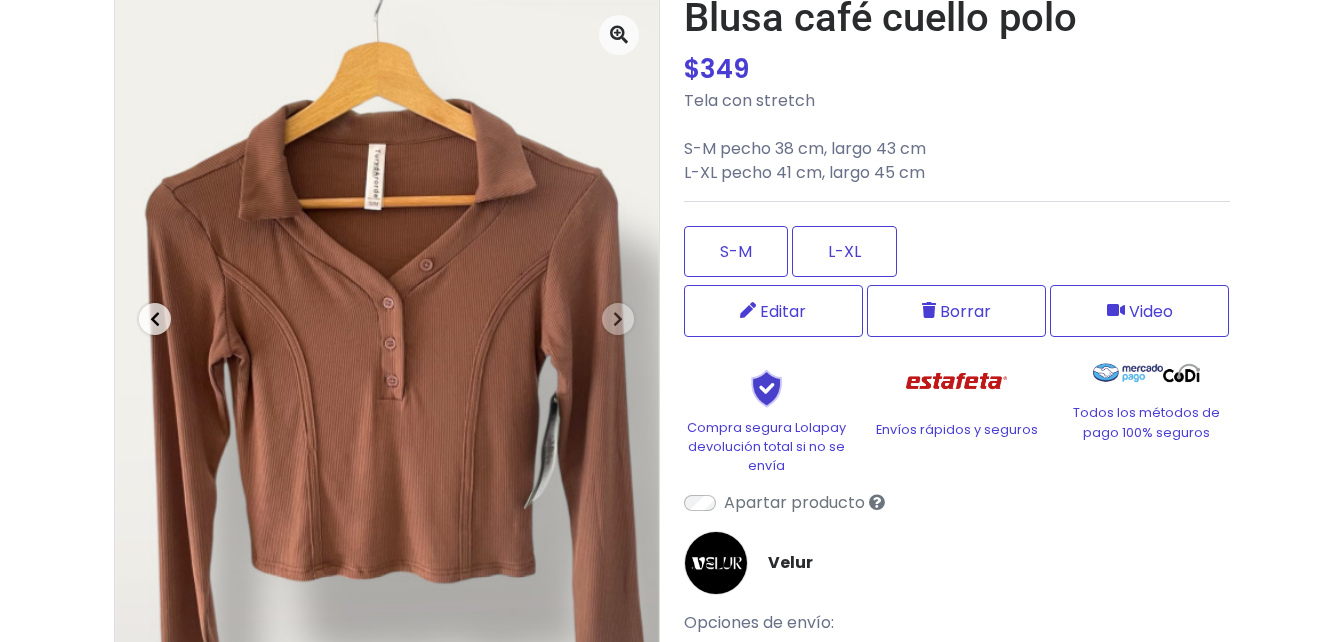 scroll, scrollTop: 200, scrollLeft: 0, axis: vertical 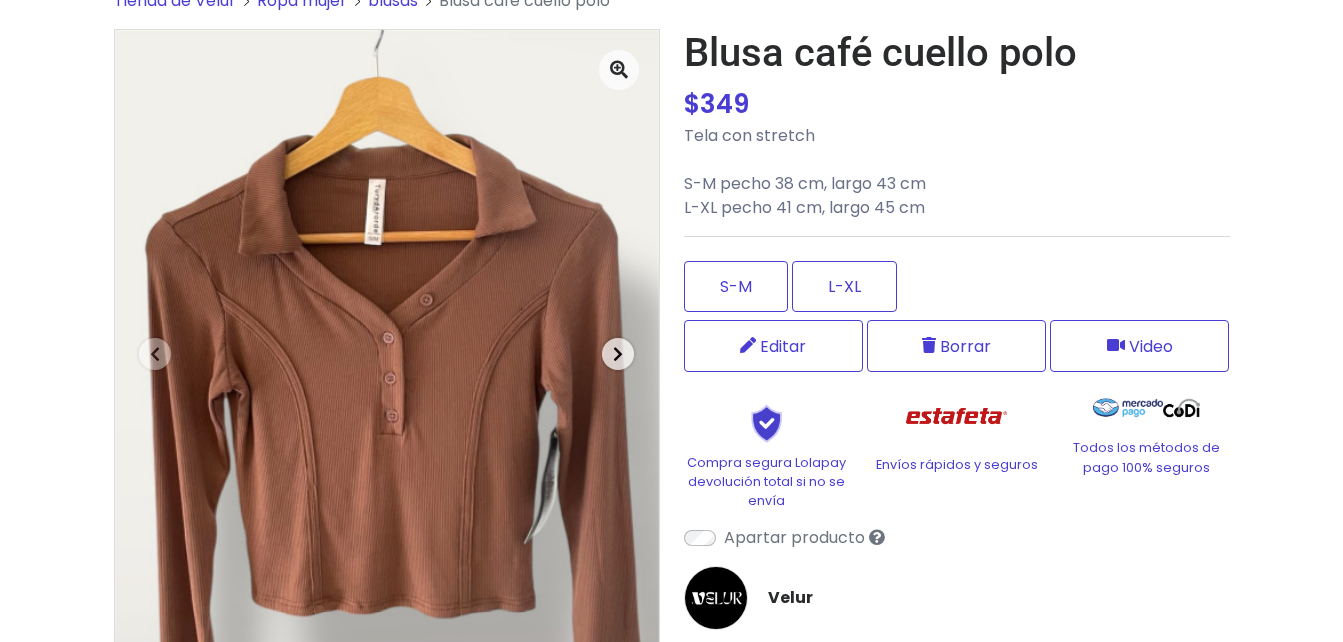 click on "Next" at bounding box center [618, 353] 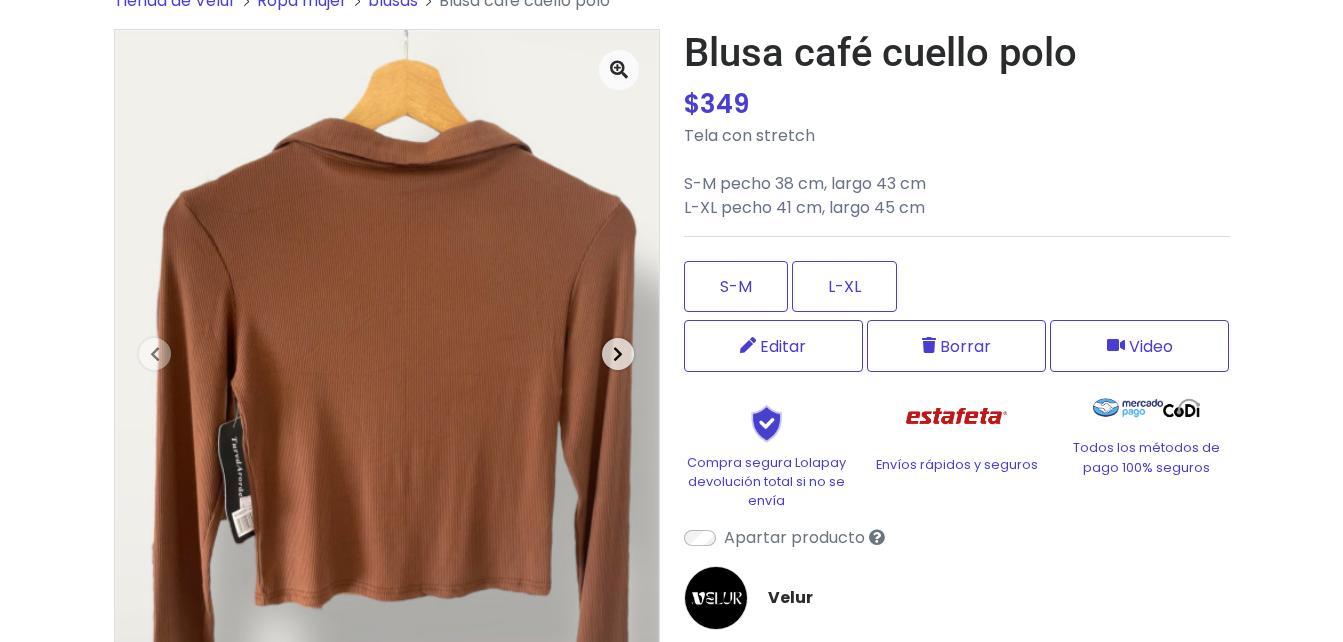 click on "Next" at bounding box center [618, 353] 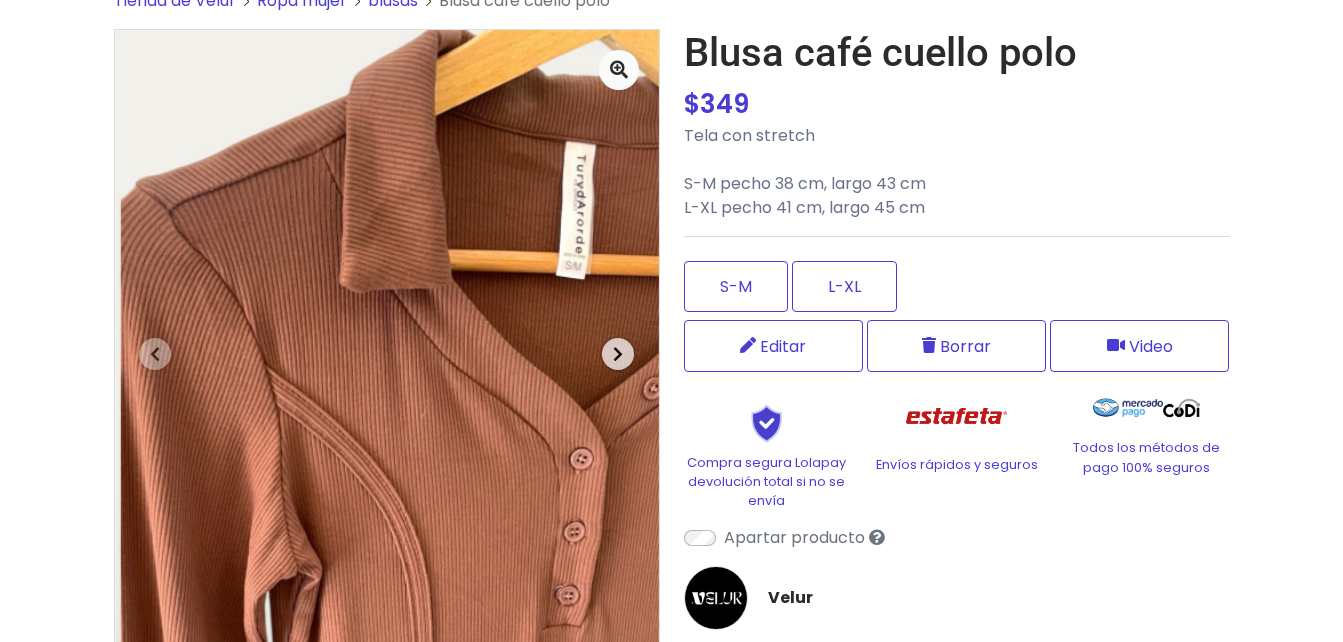 type 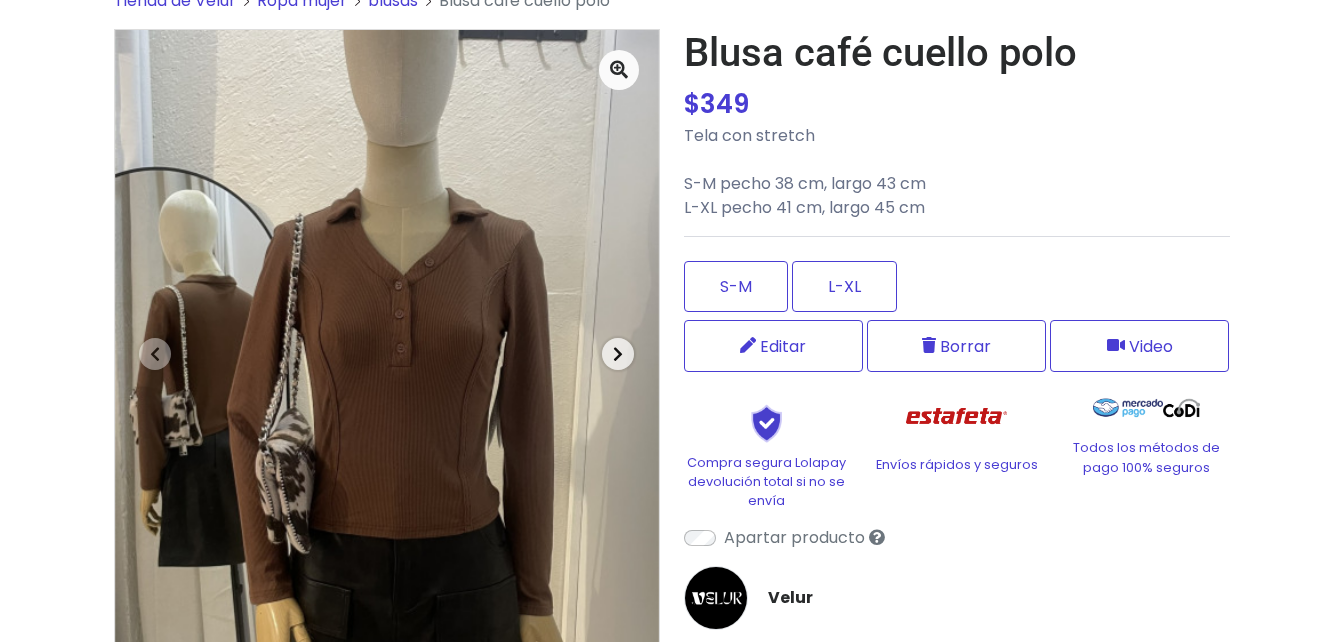 click at bounding box center (618, 354) 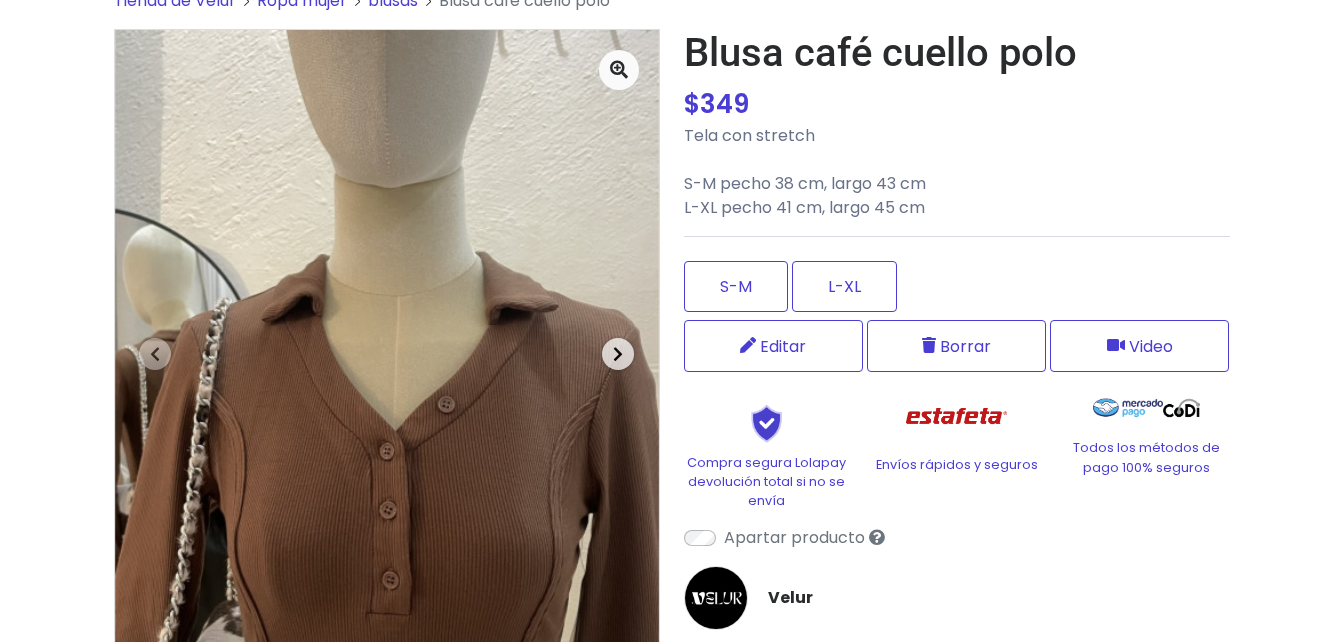 click at bounding box center [618, 354] 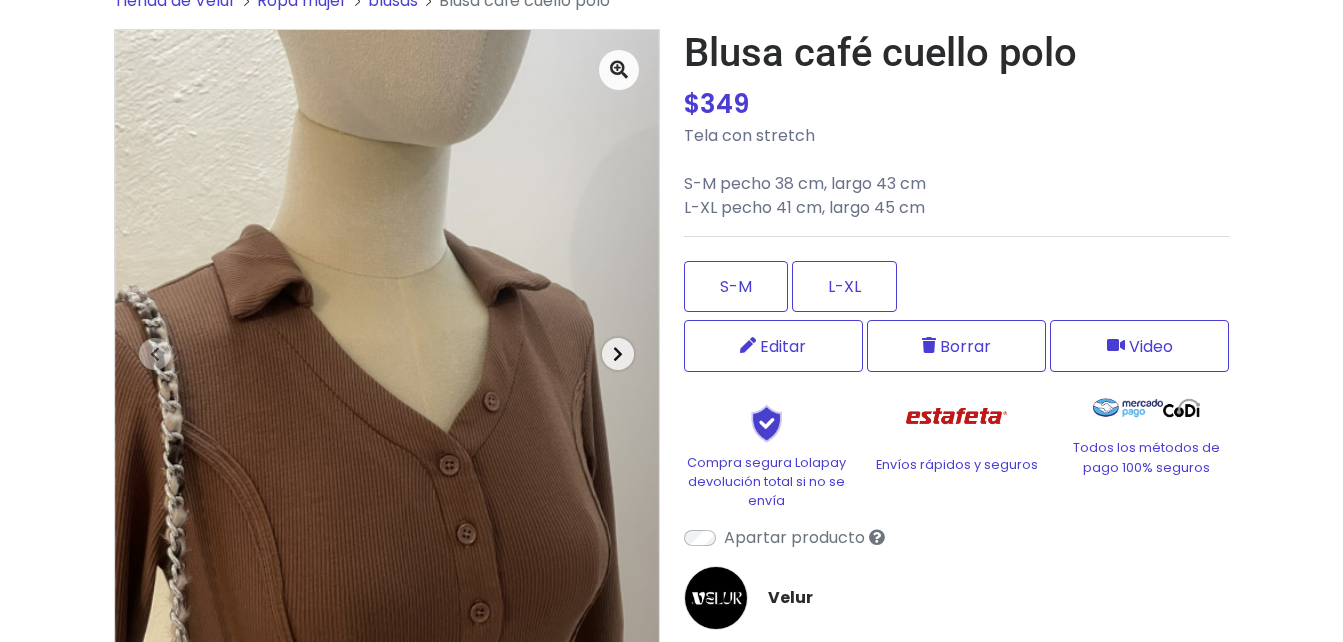 click on "Next" at bounding box center [618, 353] 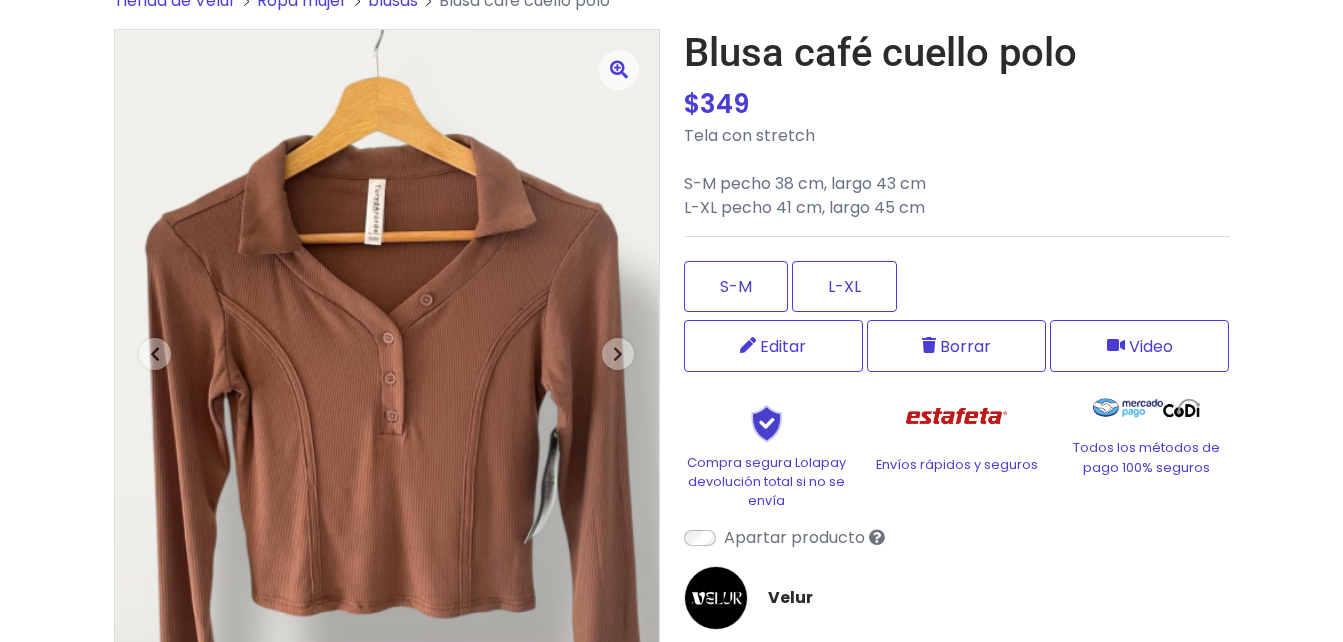 click at bounding box center (619, 70) 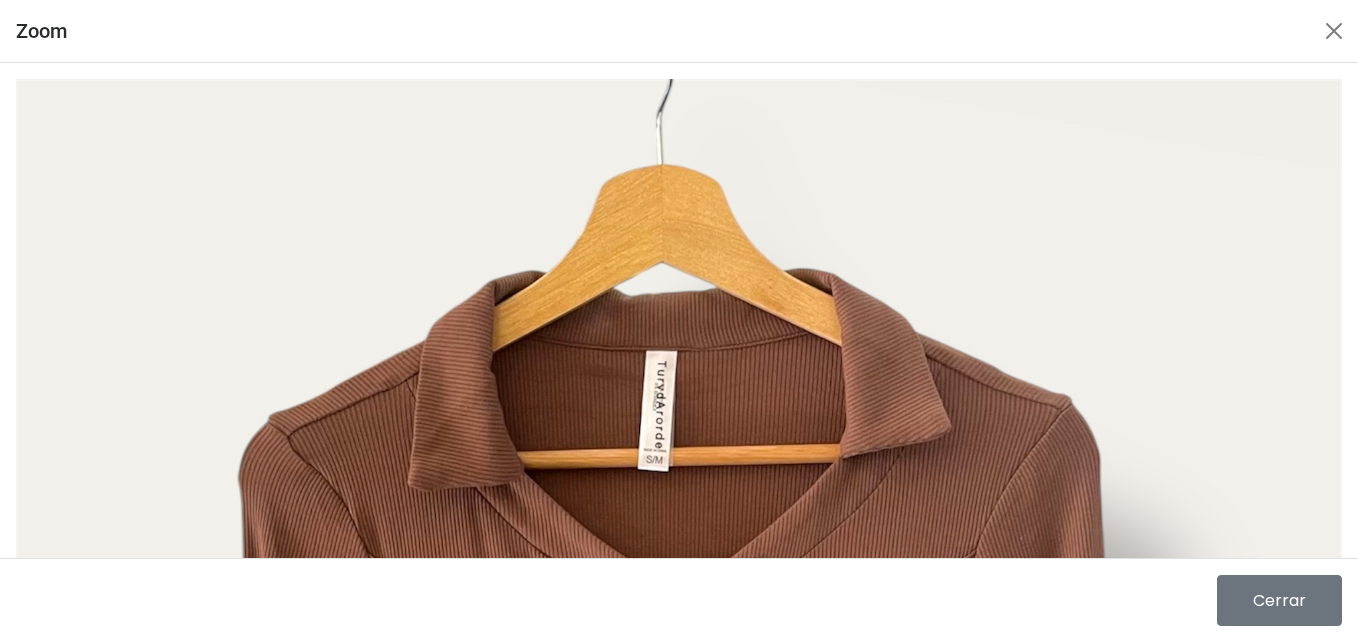 scroll, scrollTop: 0, scrollLeft: 0, axis: both 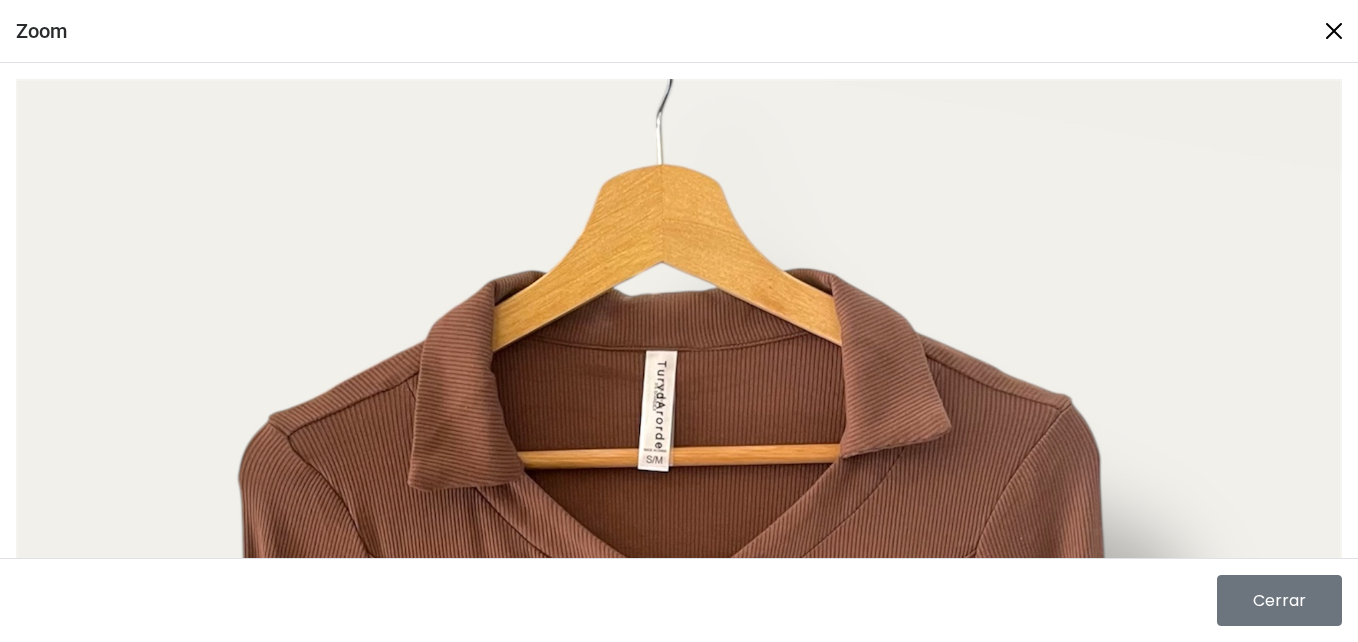 click at bounding box center [1334, 31] 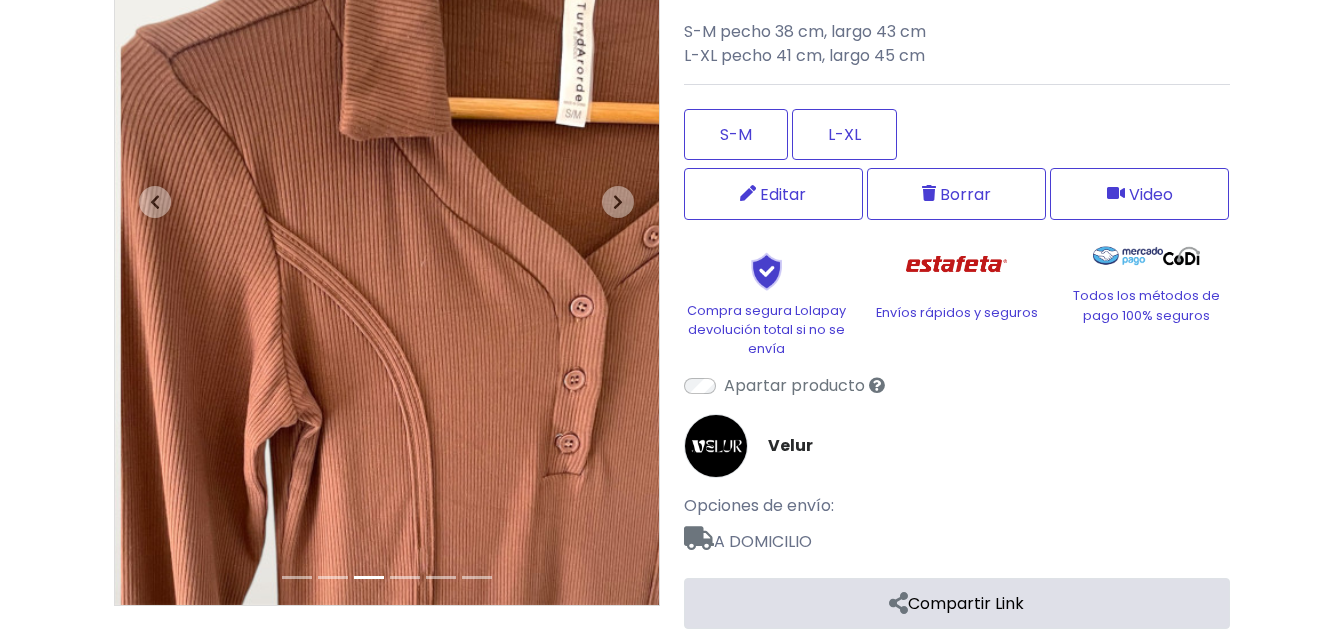 scroll, scrollTop: 500, scrollLeft: 0, axis: vertical 